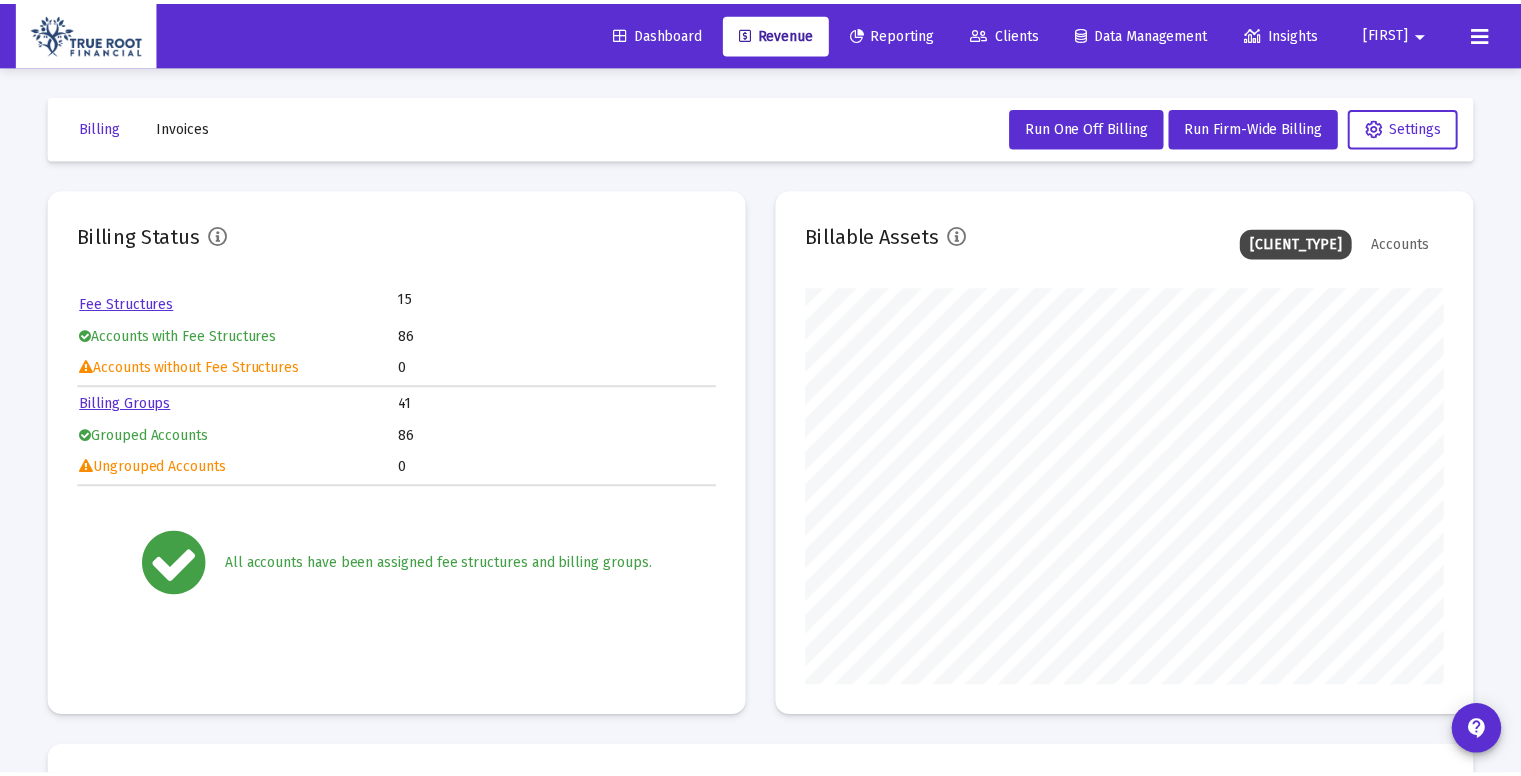 scroll, scrollTop: 0, scrollLeft: 0, axis: both 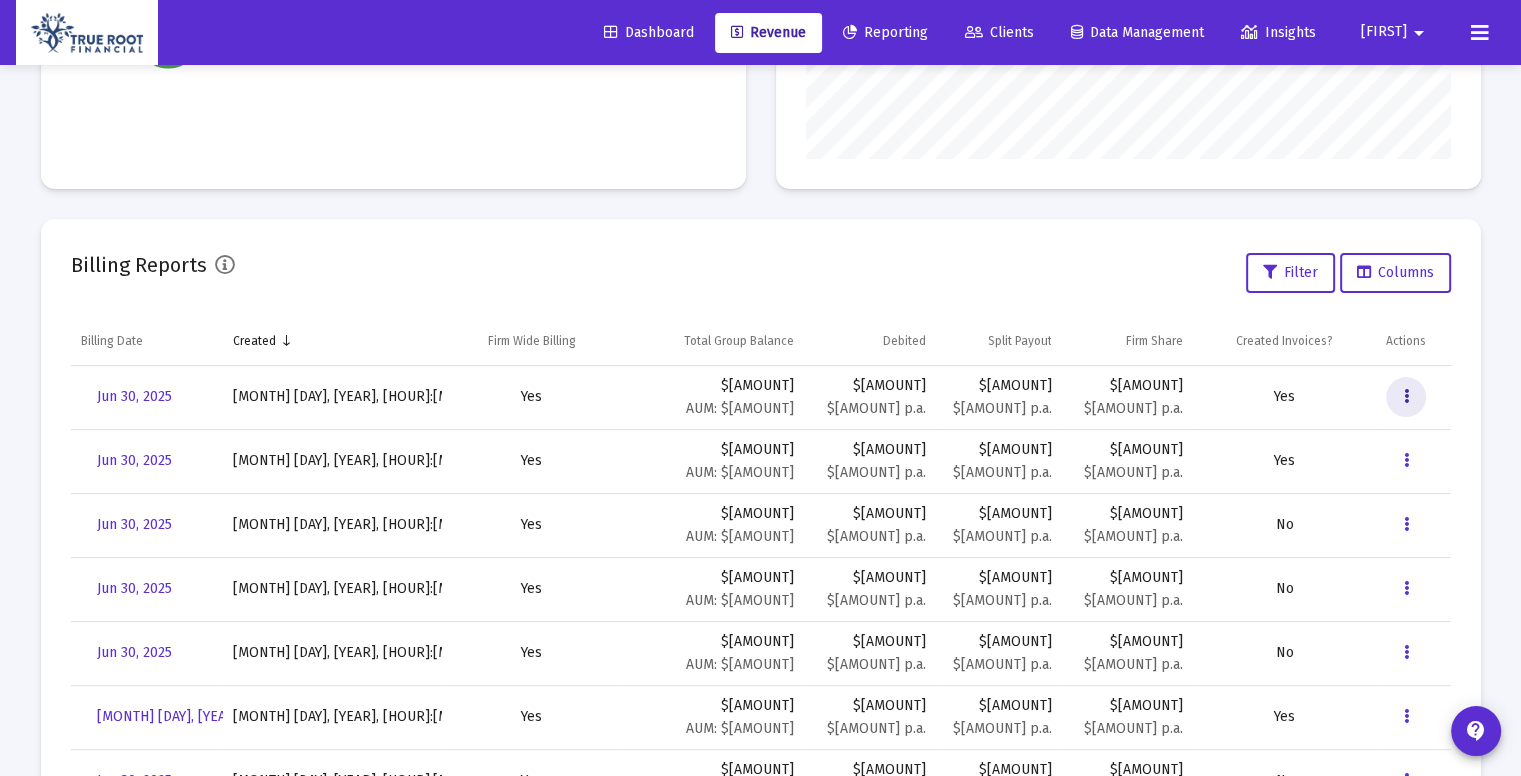 click at bounding box center [1406, 397] 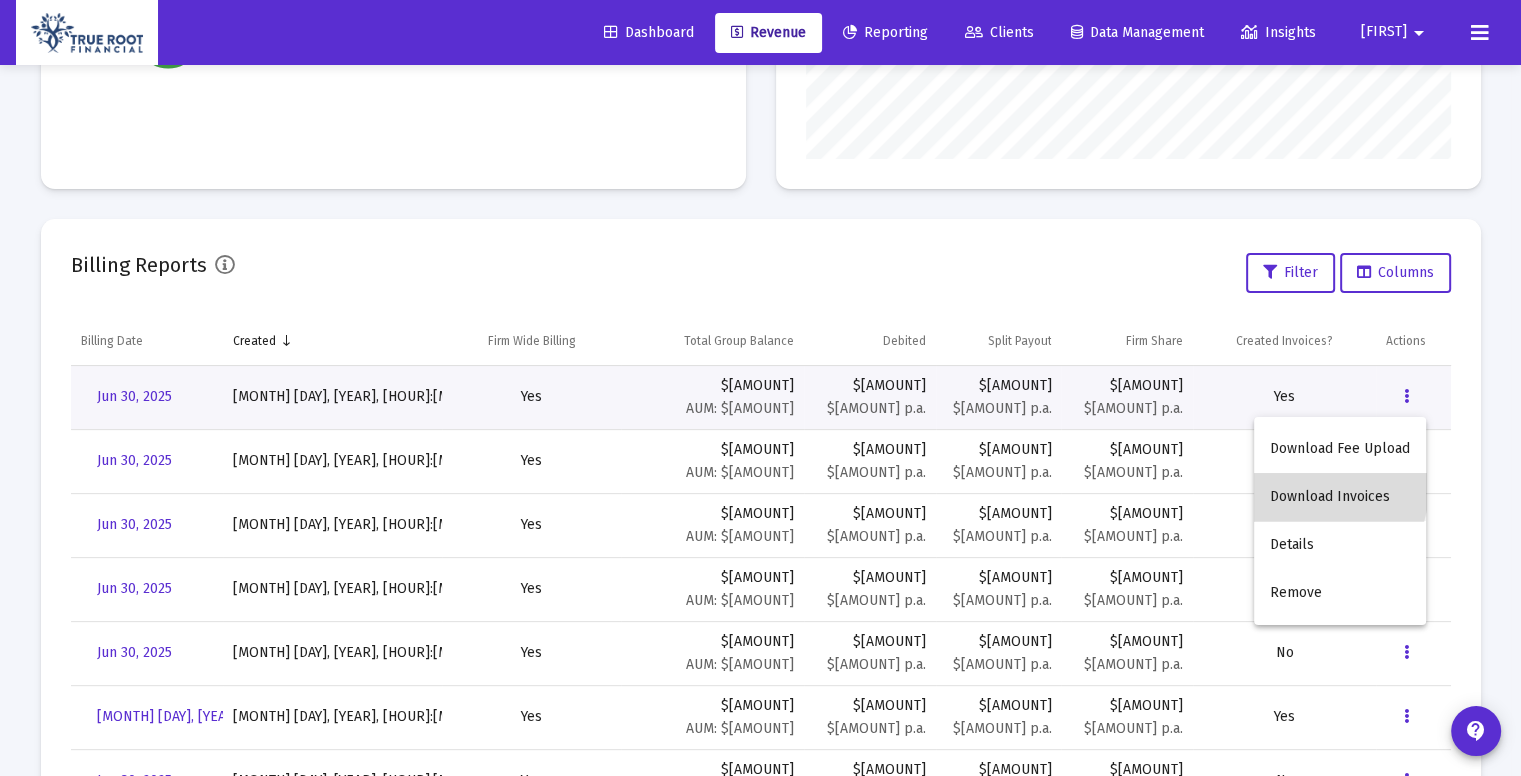 click on "Download Invoices" at bounding box center [1340, 497] 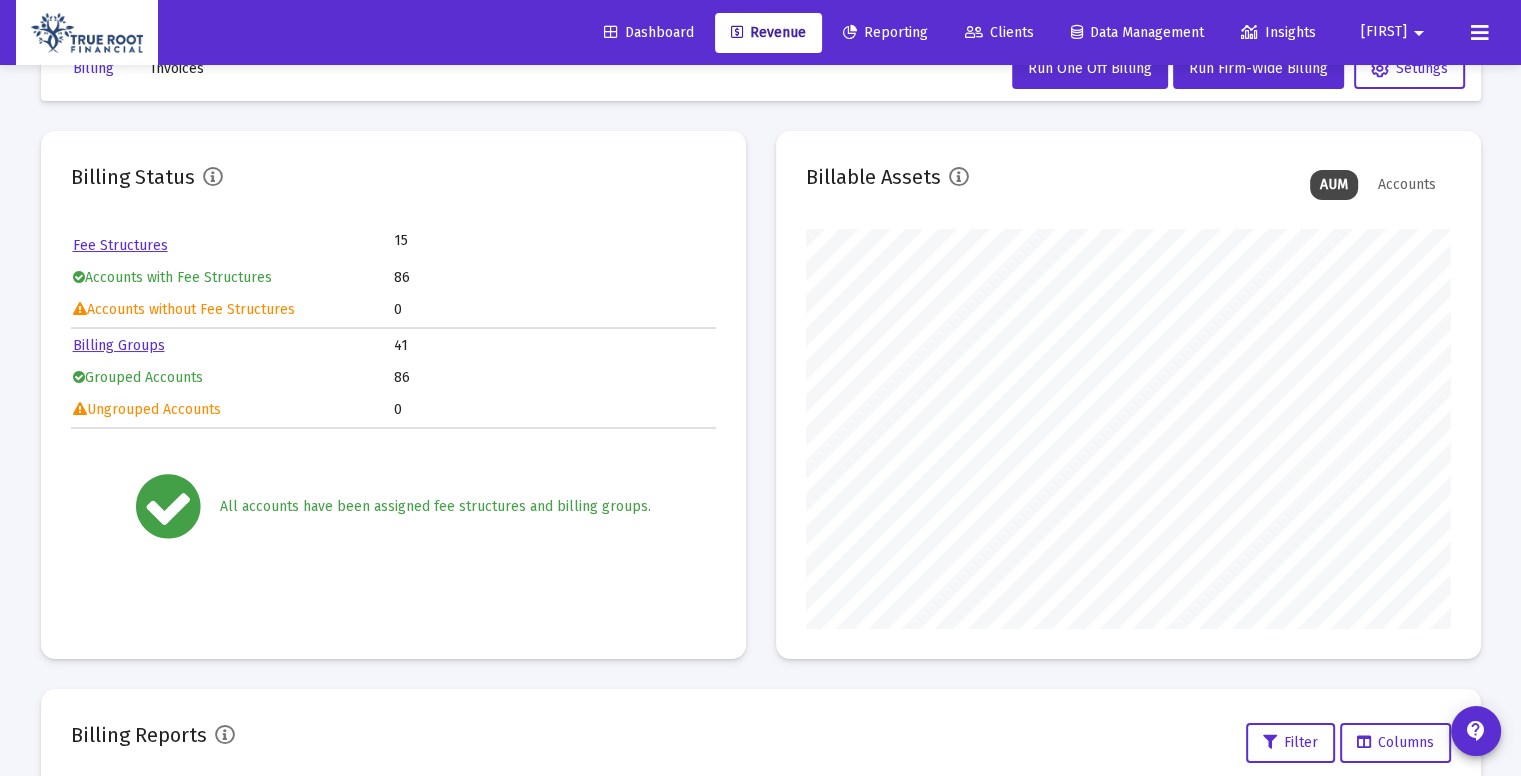 scroll, scrollTop: 0, scrollLeft: 0, axis: both 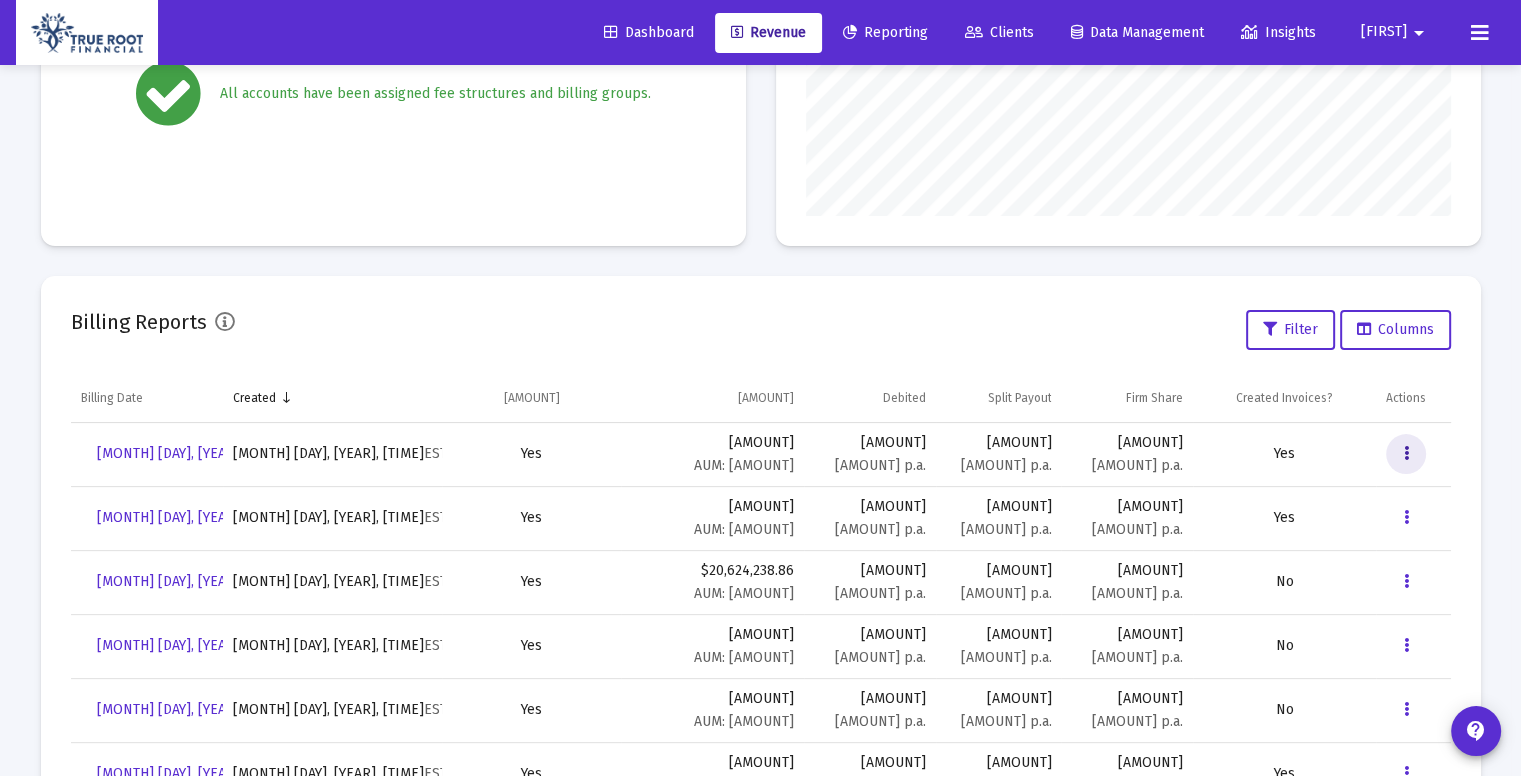 click at bounding box center (1406, 454) 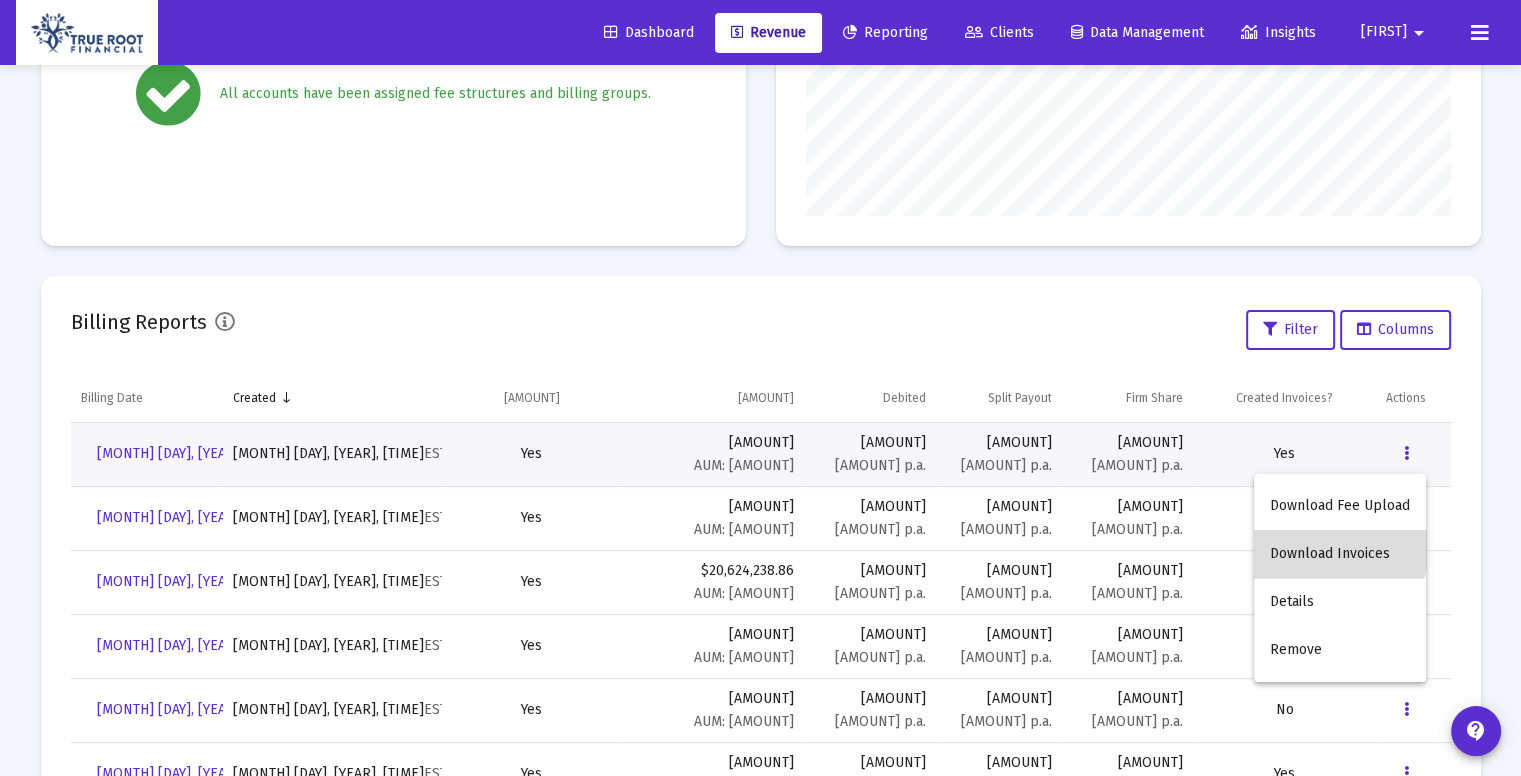 click on "Download Invoices" at bounding box center (1340, 554) 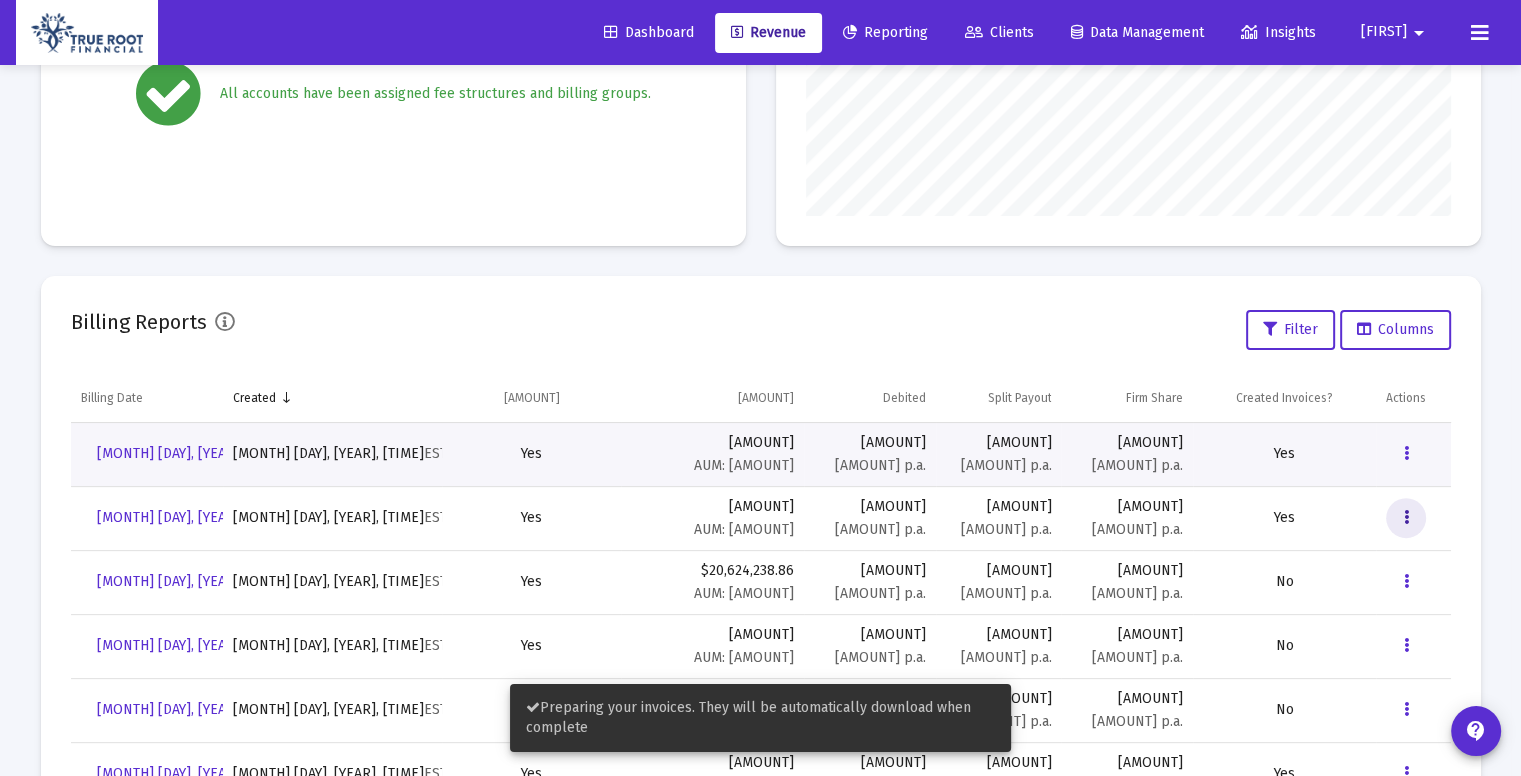 click at bounding box center (1406, 518) 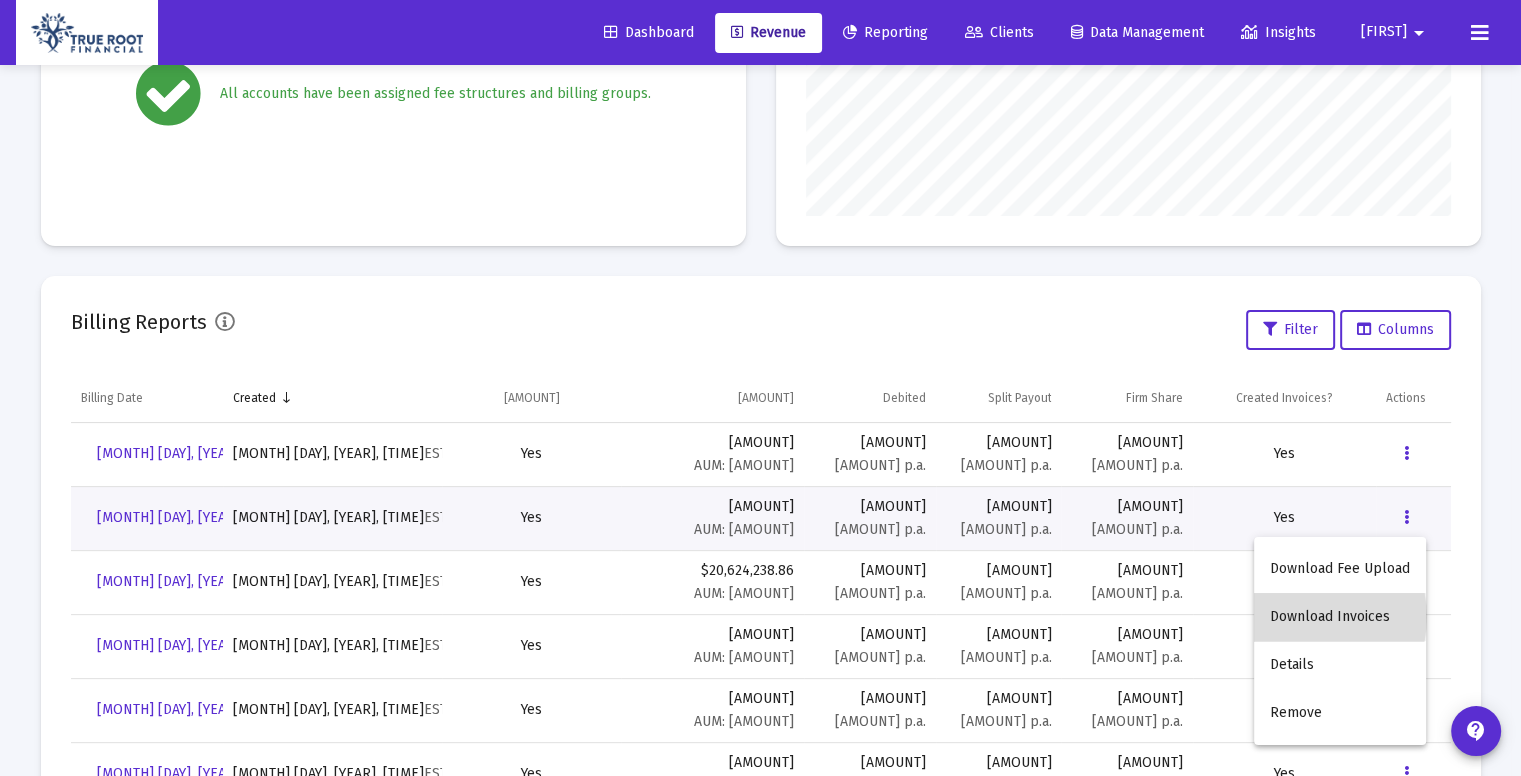 click on "Download Invoices" at bounding box center [1340, 617] 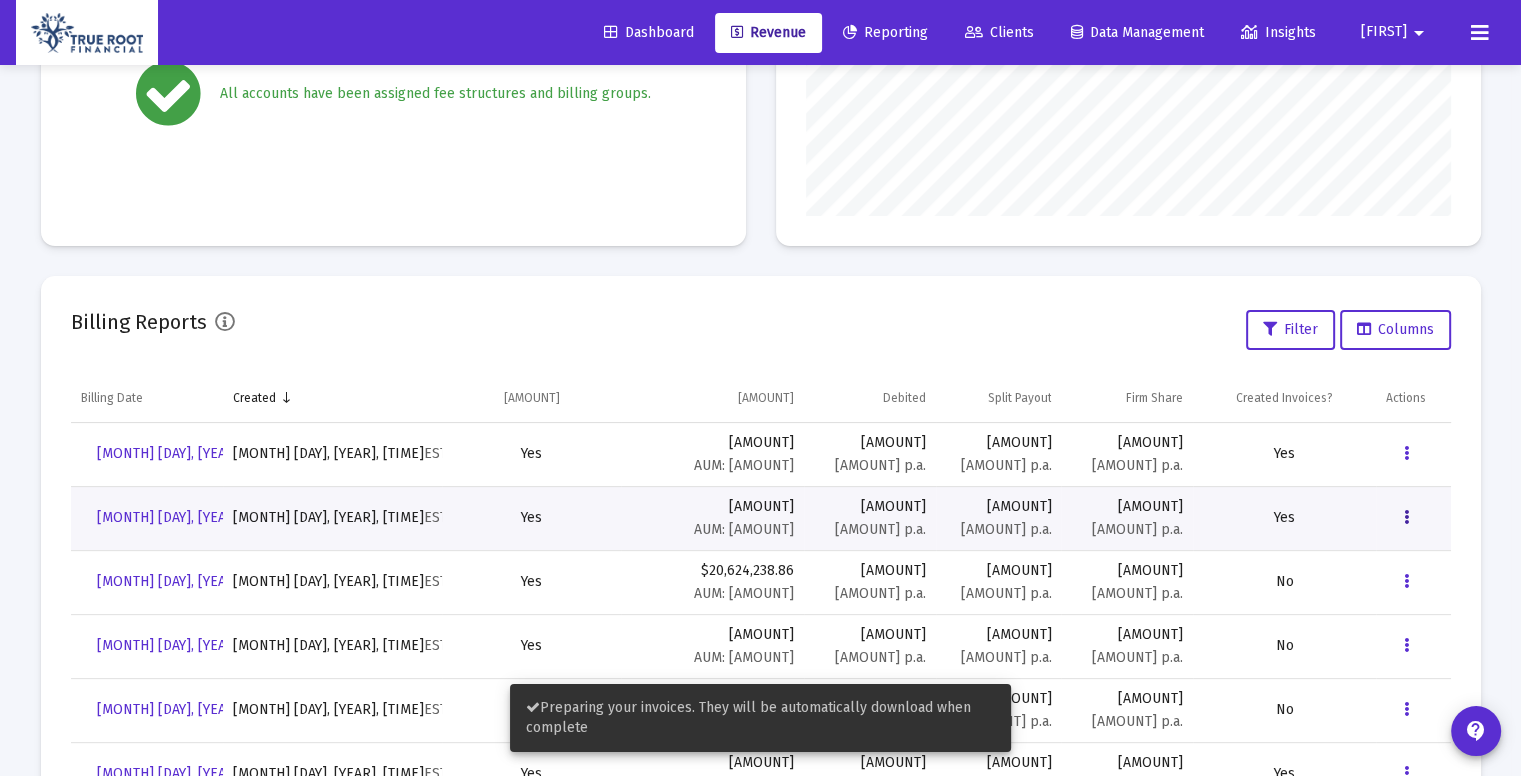 scroll, scrollTop: 0, scrollLeft: 0, axis: both 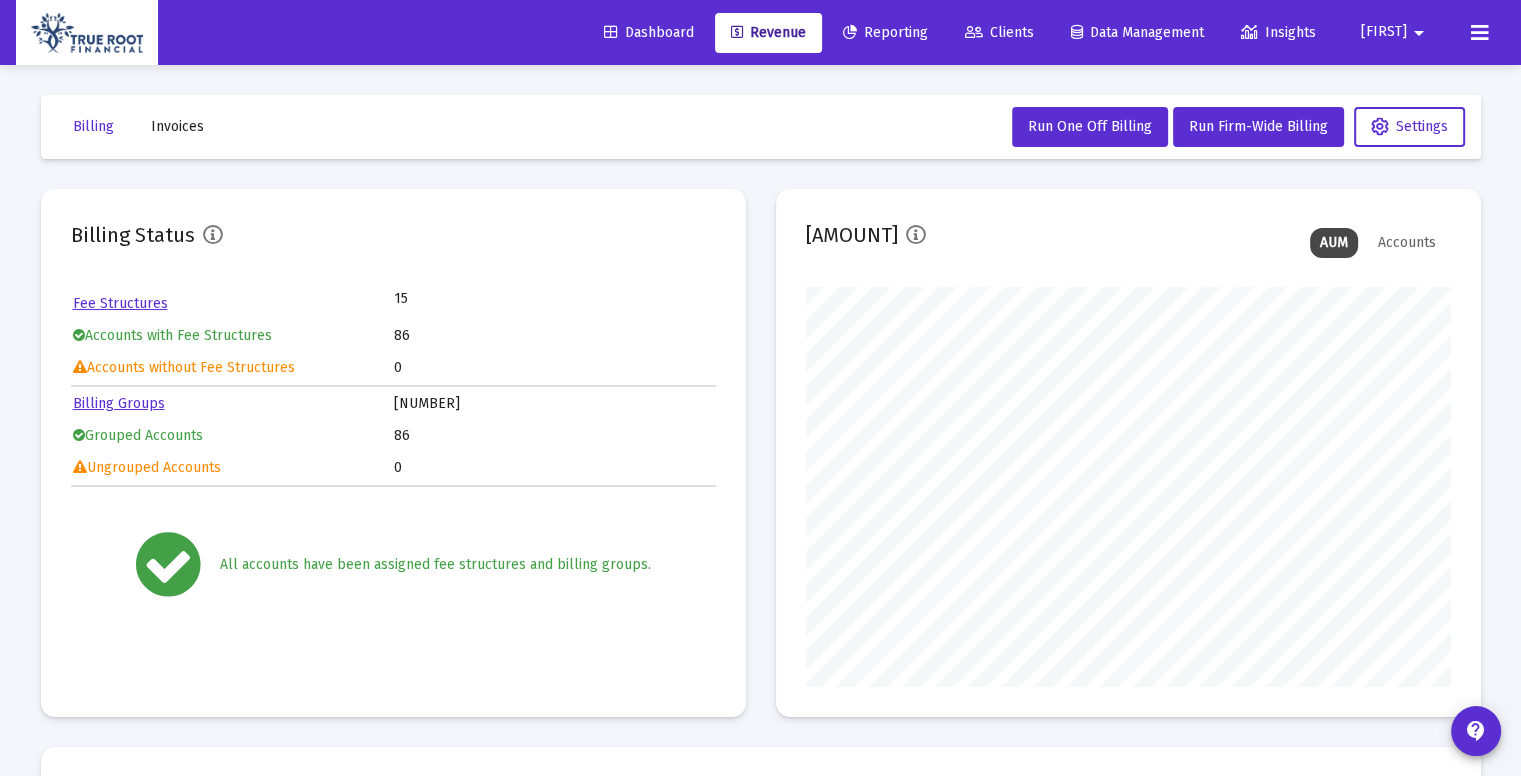 click on "Billing Invoices  Run One Off Billing   Run Firm-Wide Billing   Settings  Billing Status  Fee Structures   15     Accounts with Fee Structures   86     Accounts without Fee Structures   0   Billing Groups   41     Grouped Accounts   86     Ungrouped Accounts   0  All accounts have been assigned fee structures and billing groups. Billable Assets AUM Accounts Billing Reports  Filter   Columns  Billing Date Created Firm Wide Billing Total Group Balance Debited Split Payout Firm Share Created Invoices? Actions  Jun 30, 2025   Jul 3, 2025, 12:11:51 PM   EST   Yes   $20,720,095.01   AUM: $22,366,708.85   $59,808.54   $292,168.31 p.a.   $0.00   $0.00 p.a.   $59,808.54   $292,168.31 p.a.   Yes   Jun 30, 2025   Jul 1, 2025, 1:44:55 PM   EST   Yes   $20,720,095.01   AUM: $22,366,708.85   $59,808.54   $292,168.31 p.a.   $0.00   $0.00 p.a.   $59,808.54   $292,168.31 p.a.   Yes   Jun 30, 2025   Jun 26, 2025, 3:40:36 PM   EST   Yes   $20,624,238.86   AUM: $22,014,243.31   $59,550.73   $290,948.07 p.a.   $0.00   No  5 1" at bounding box center (761, 857) 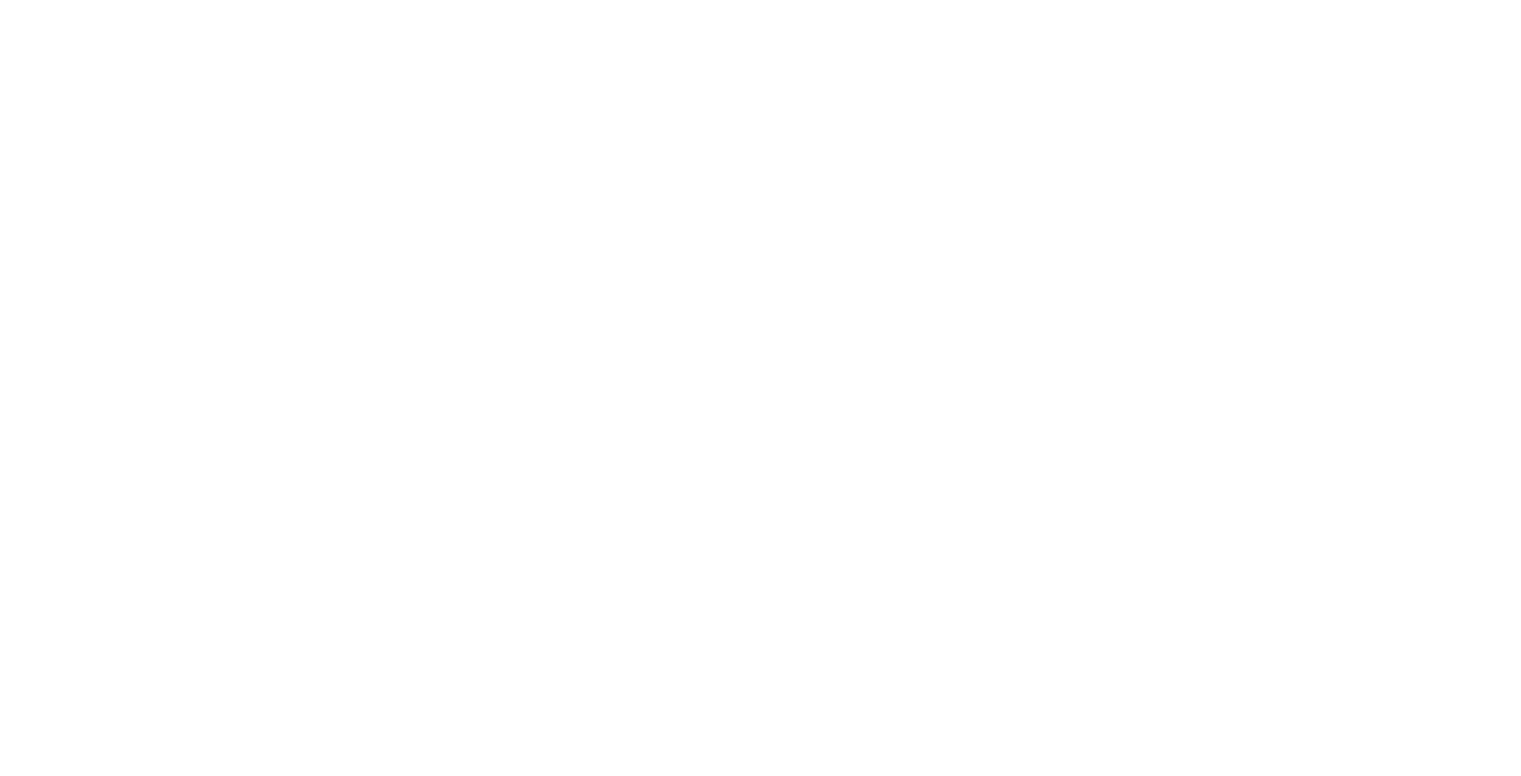 scroll, scrollTop: 0, scrollLeft: 0, axis: both 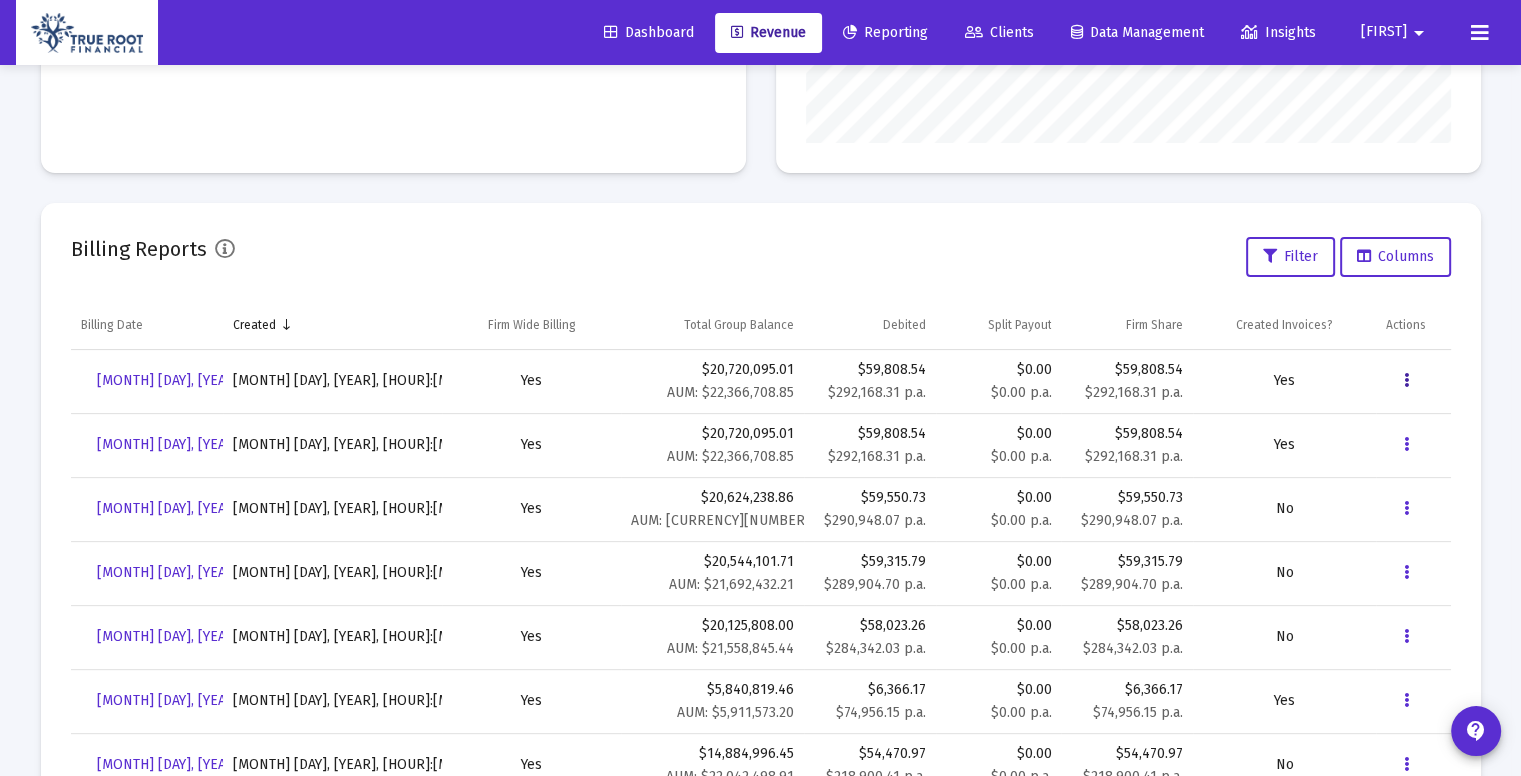 click at bounding box center (1406, 381) 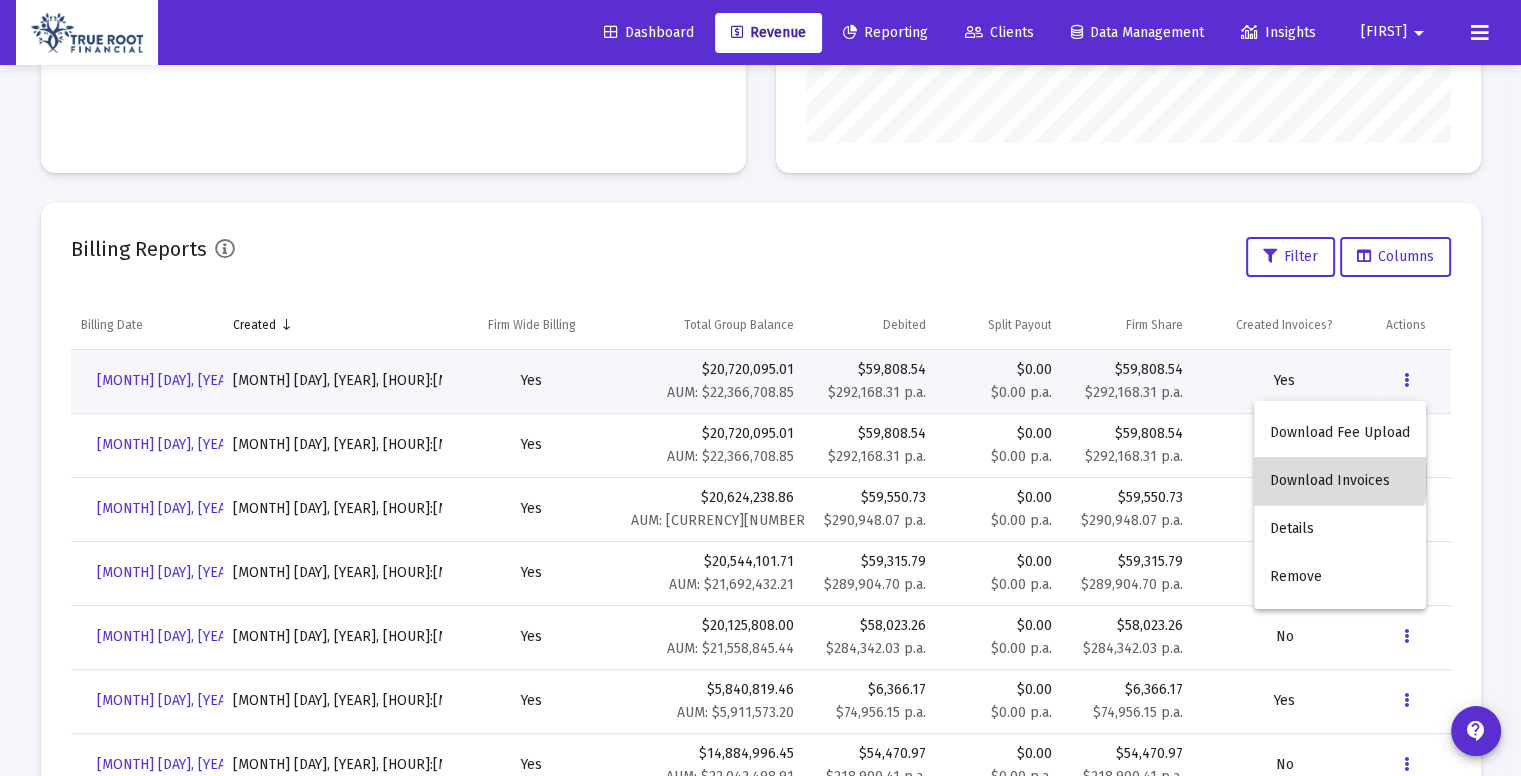 click on "Download Invoices" at bounding box center (1340, 481) 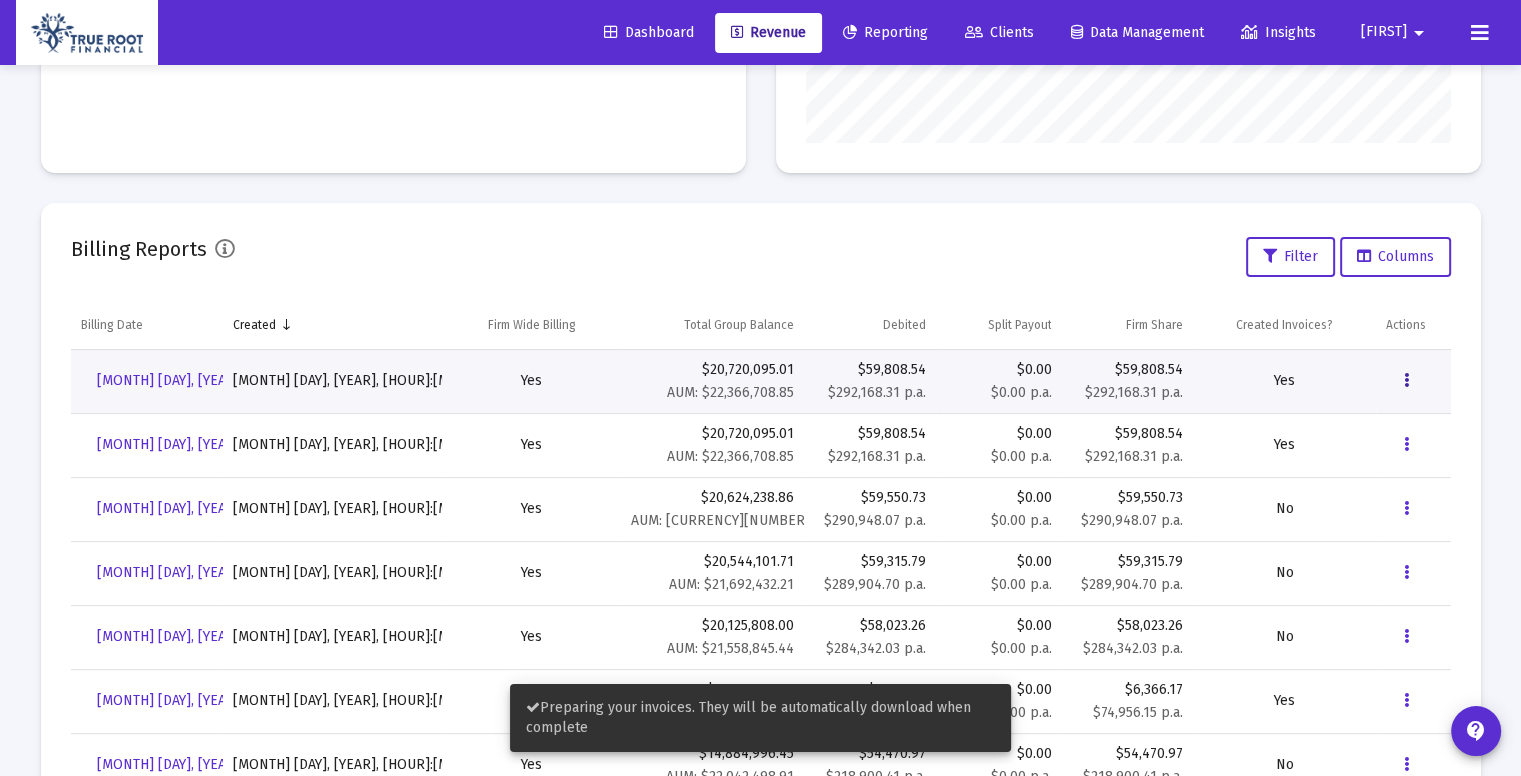 scroll, scrollTop: 0, scrollLeft: 0, axis: both 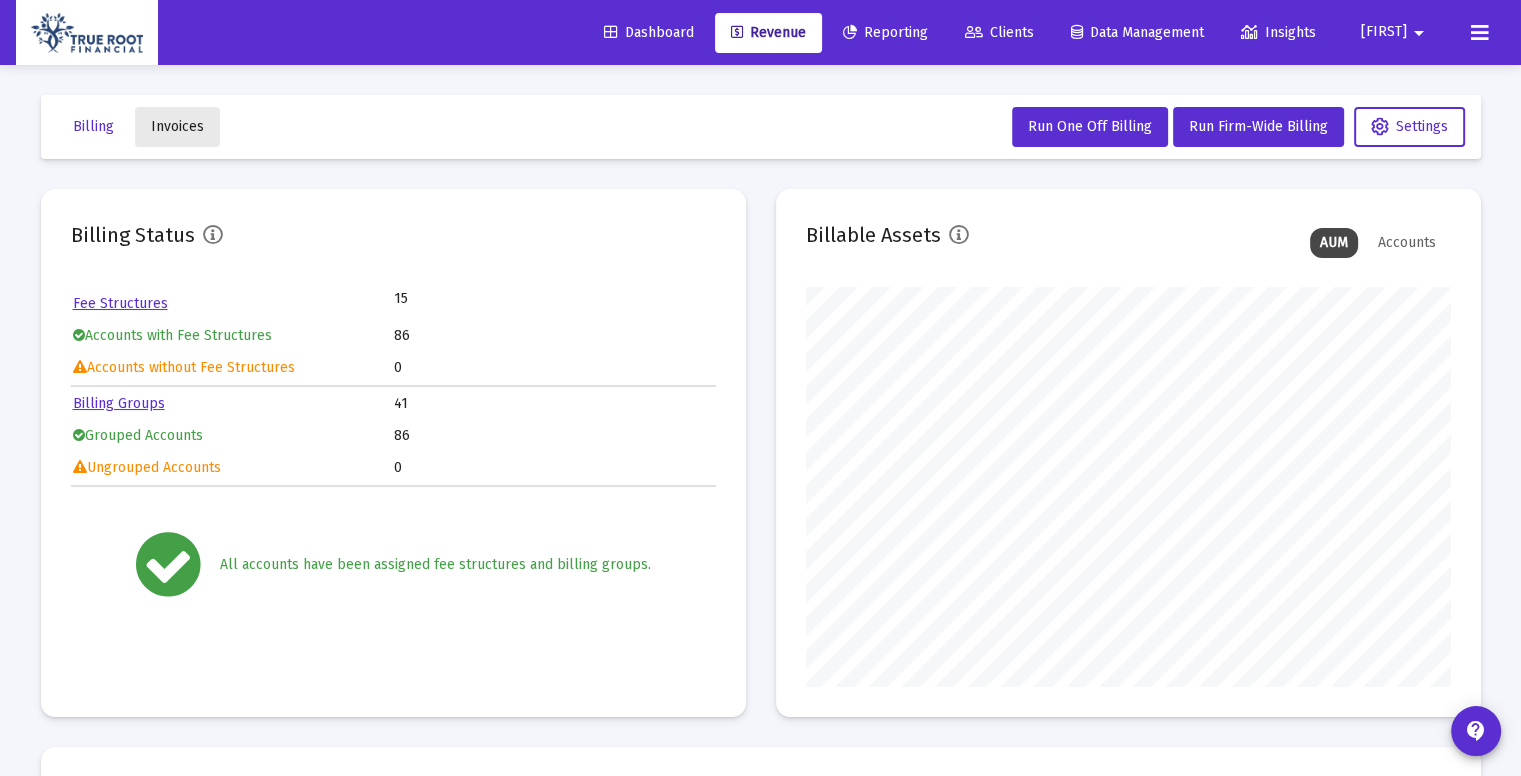 click on "Invoices" at bounding box center [177, 127] 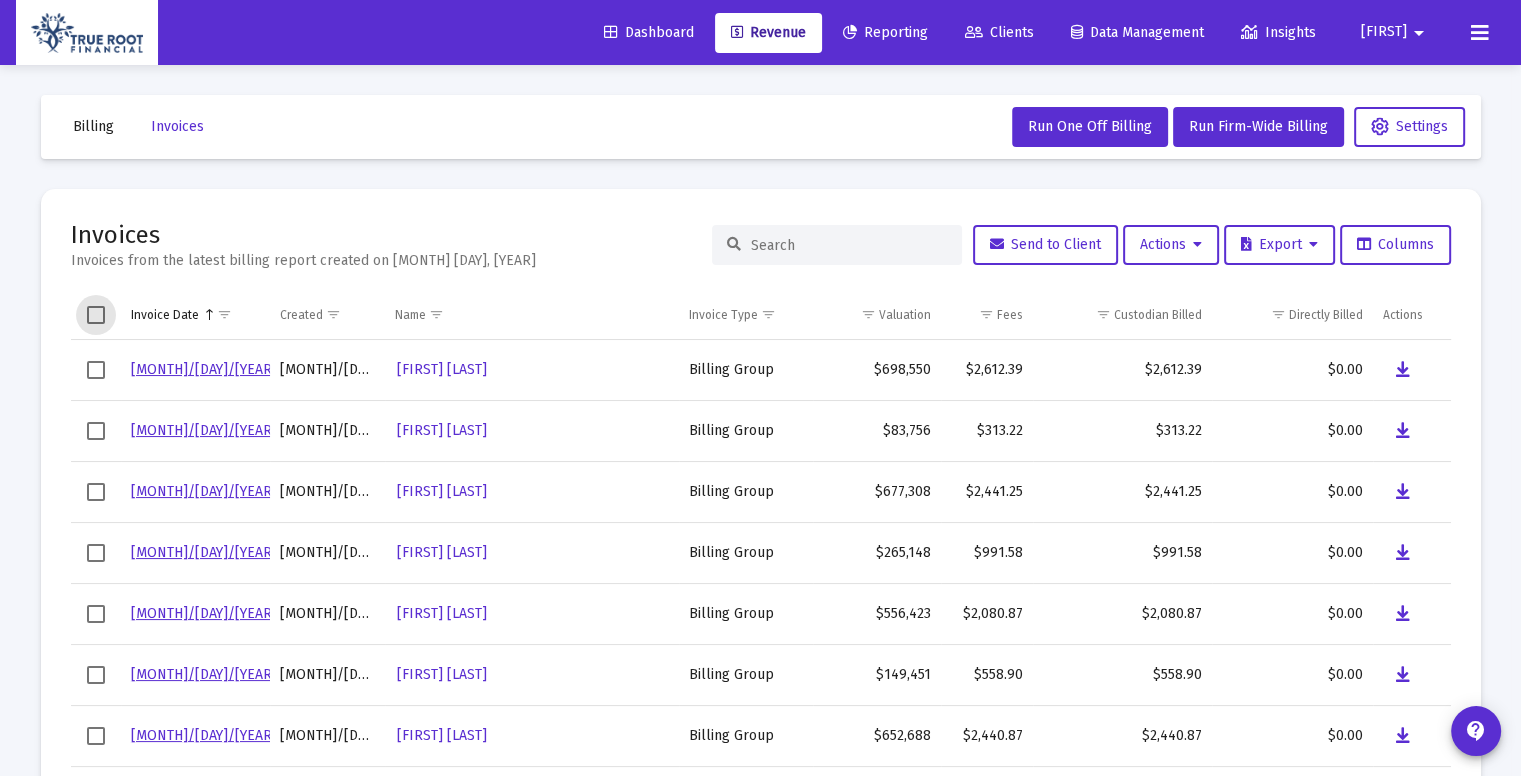 click at bounding box center [96, 315] 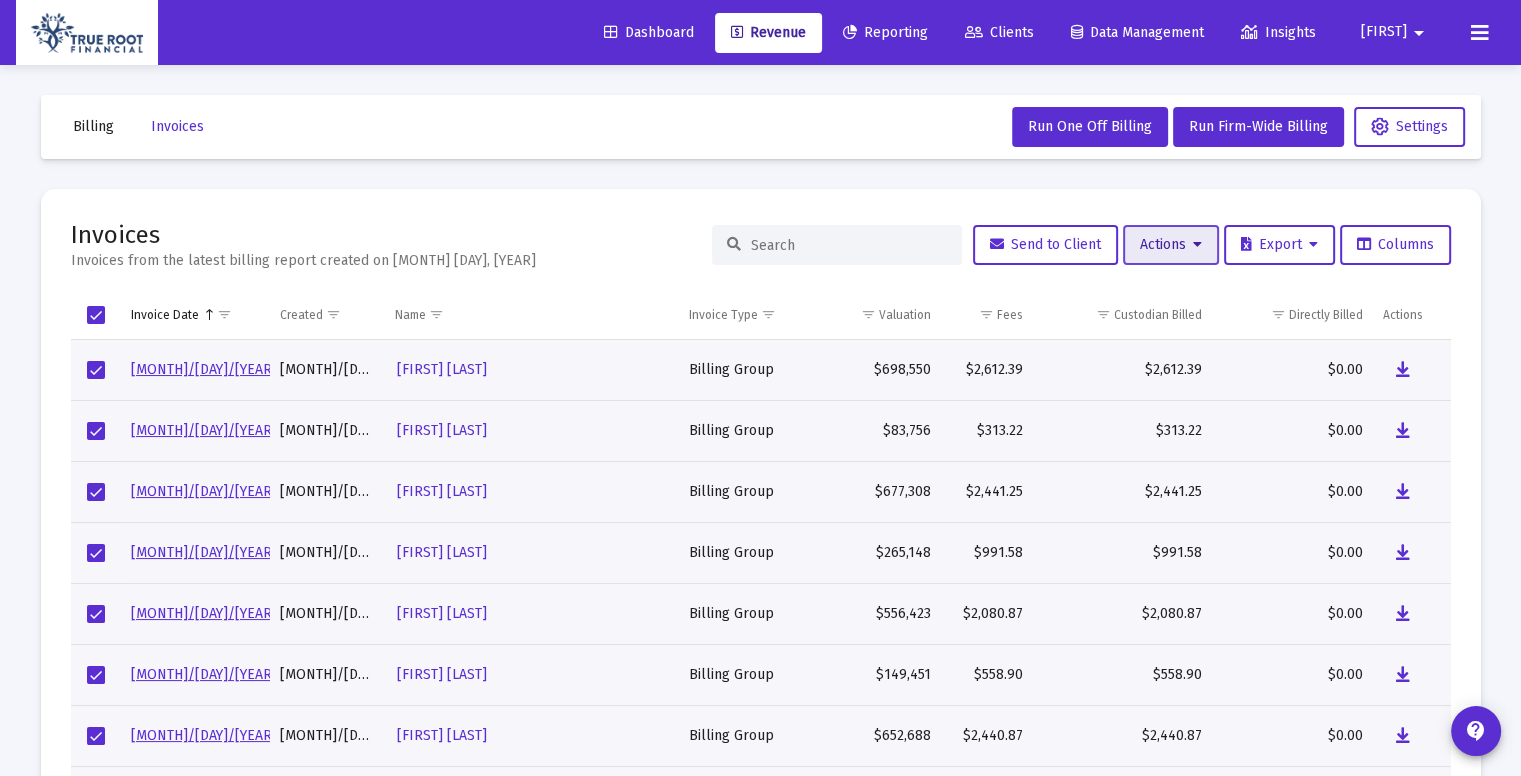 click on "Actions" at bounding box center (1171, 245) 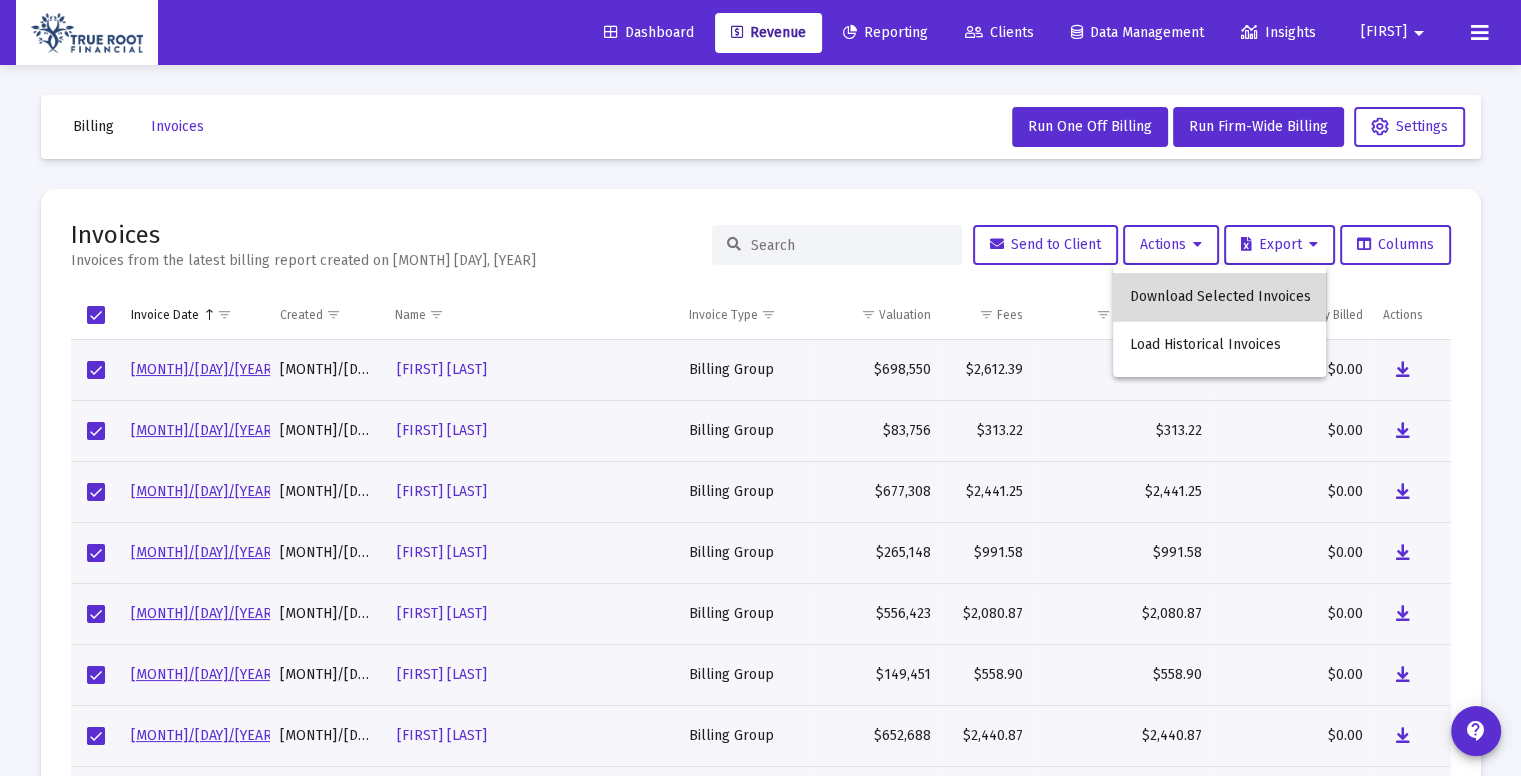 click on "Download Selected Invoices" at bounding box center [1219, 297] 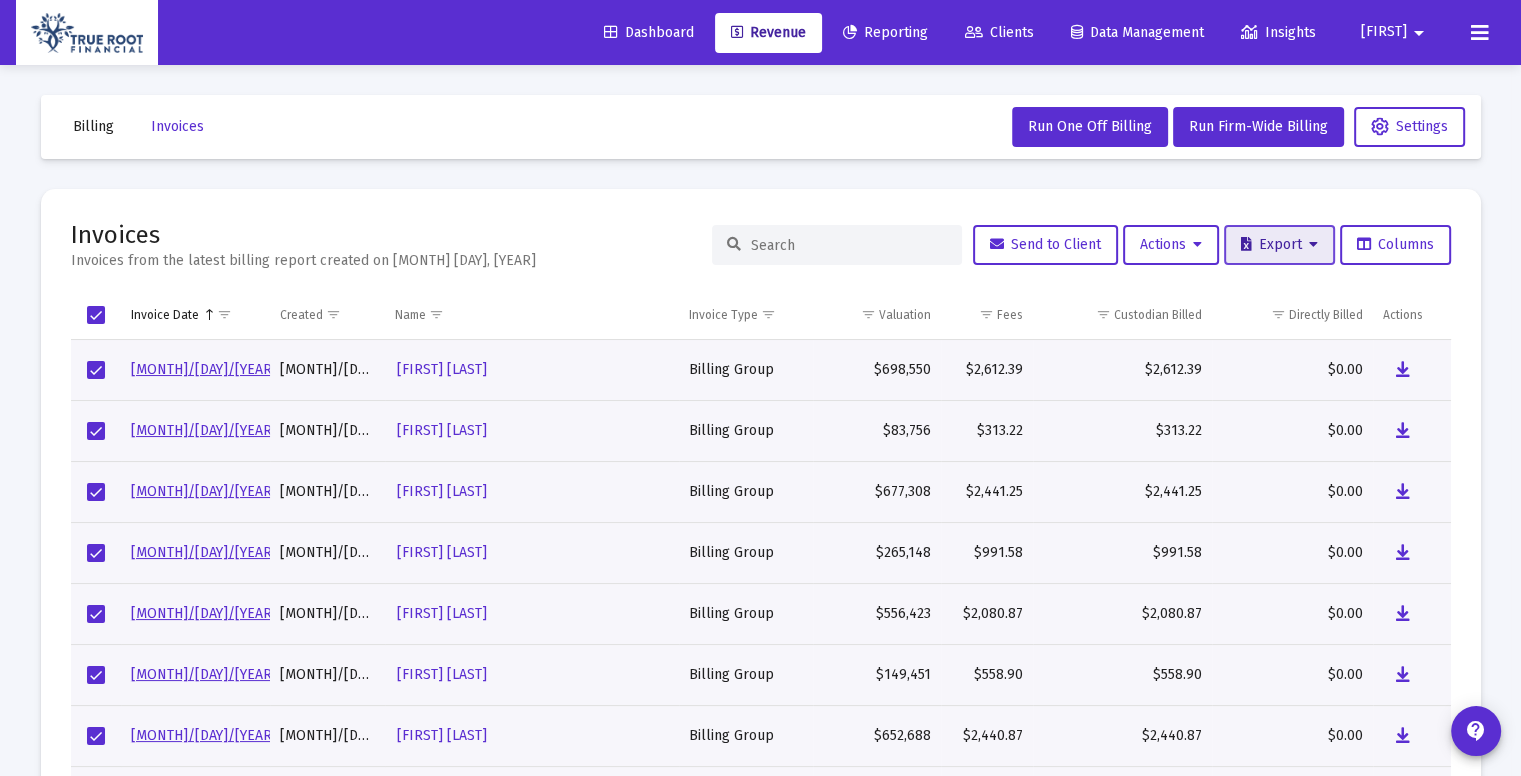 click at bounding box center [1313, 245] 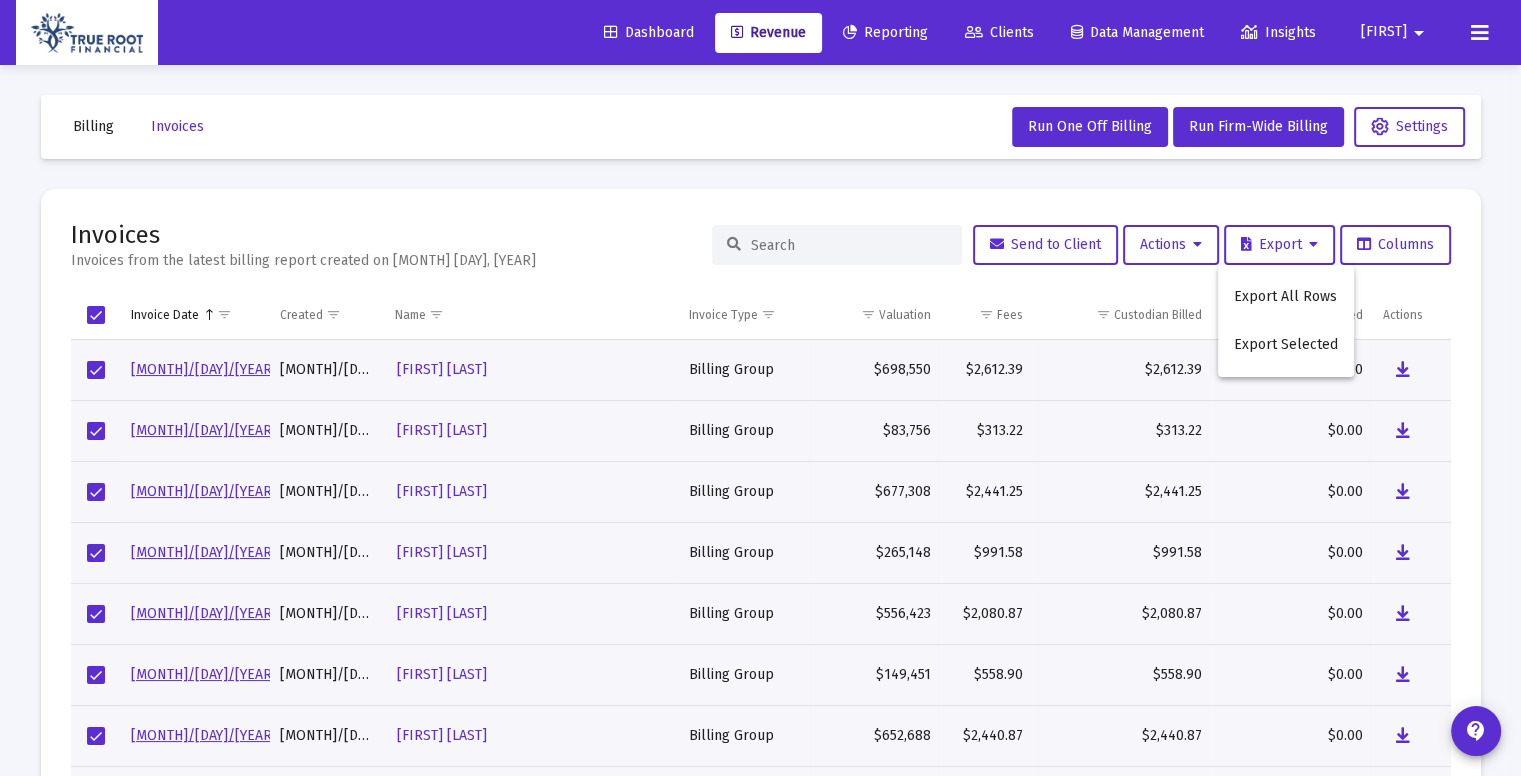 click at bounding box center [760, 388] 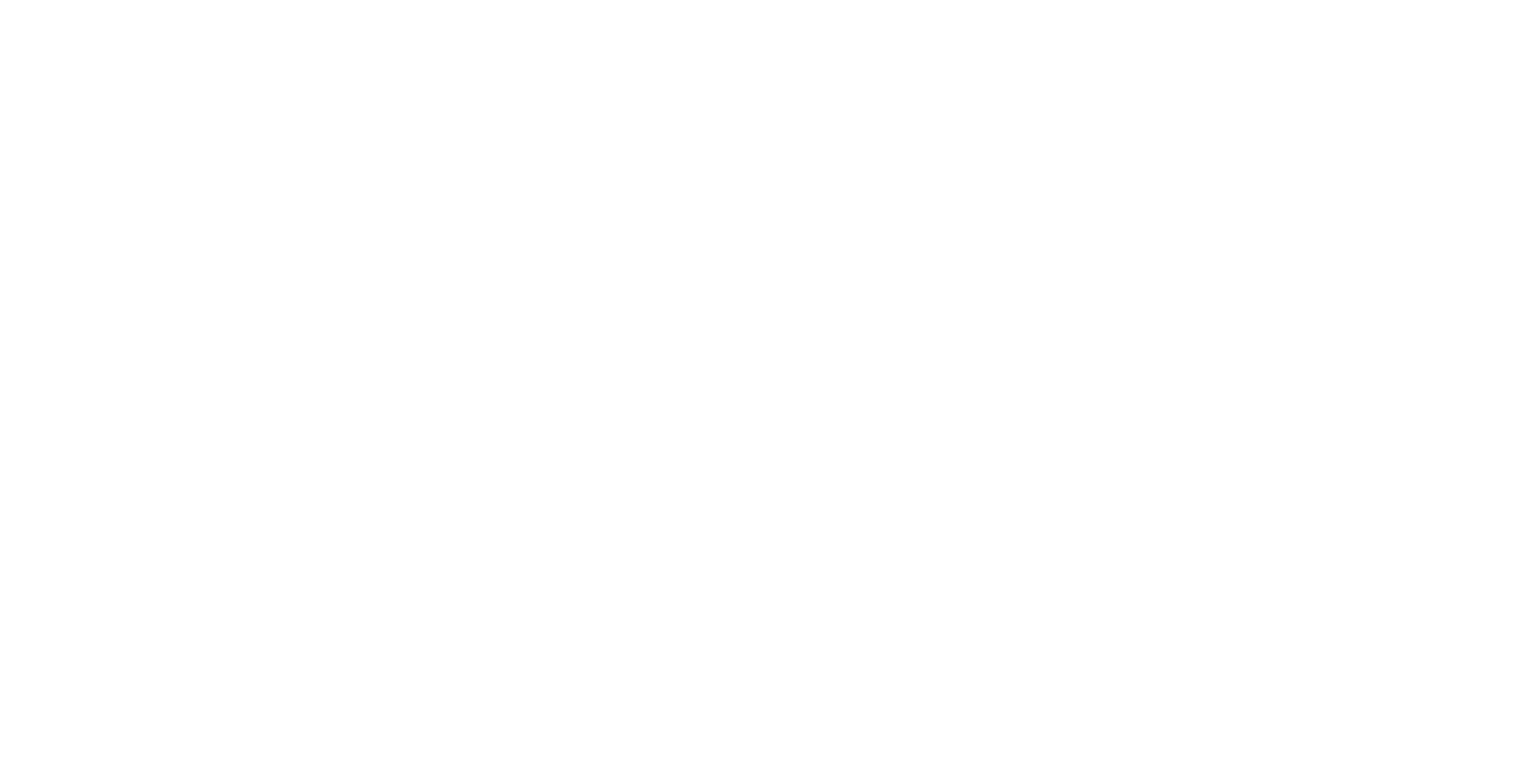 scroll, scrollTop: 0, scrollLeft: 0, axis: both 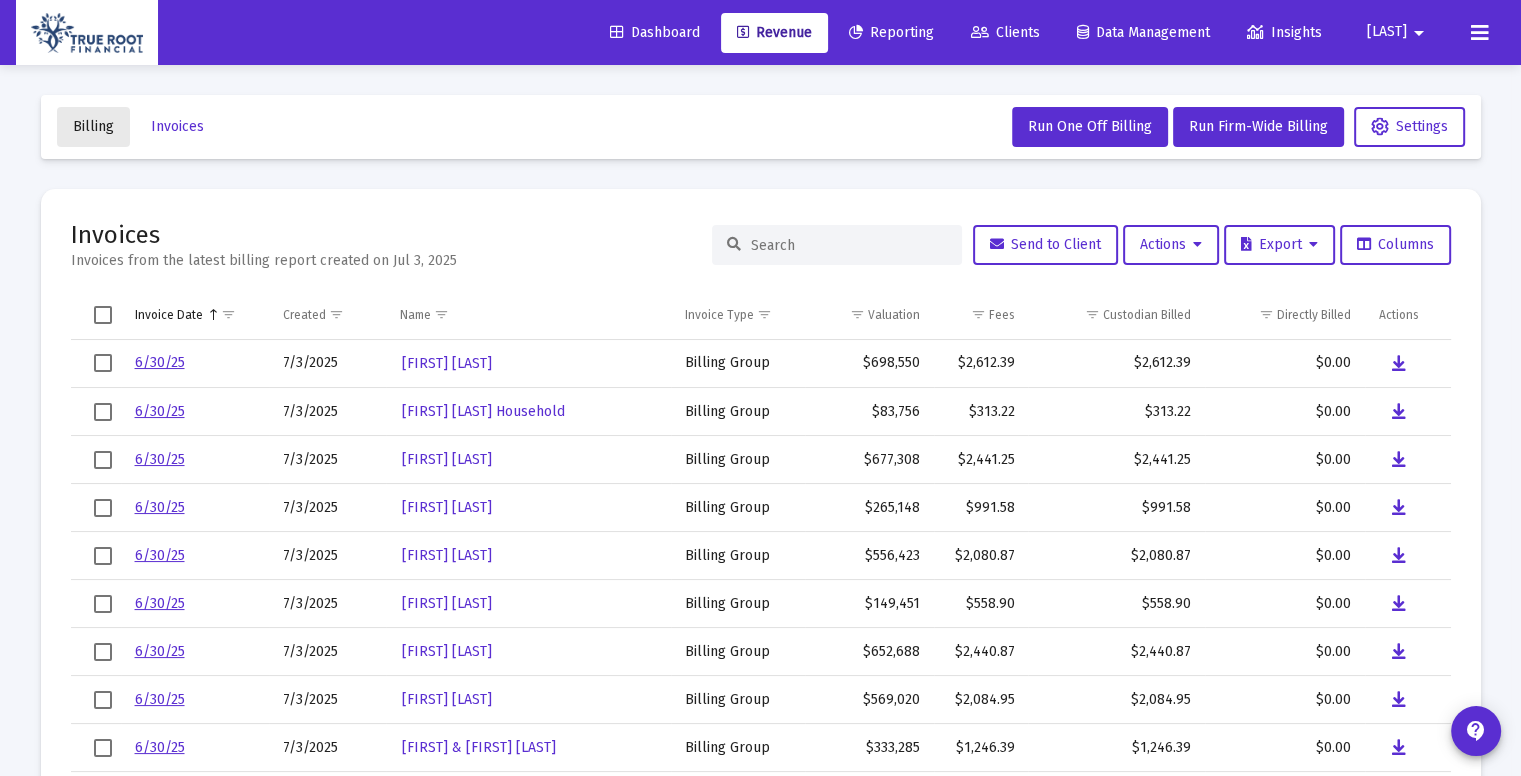 click on "Billing" at bounding box center (93, 126) 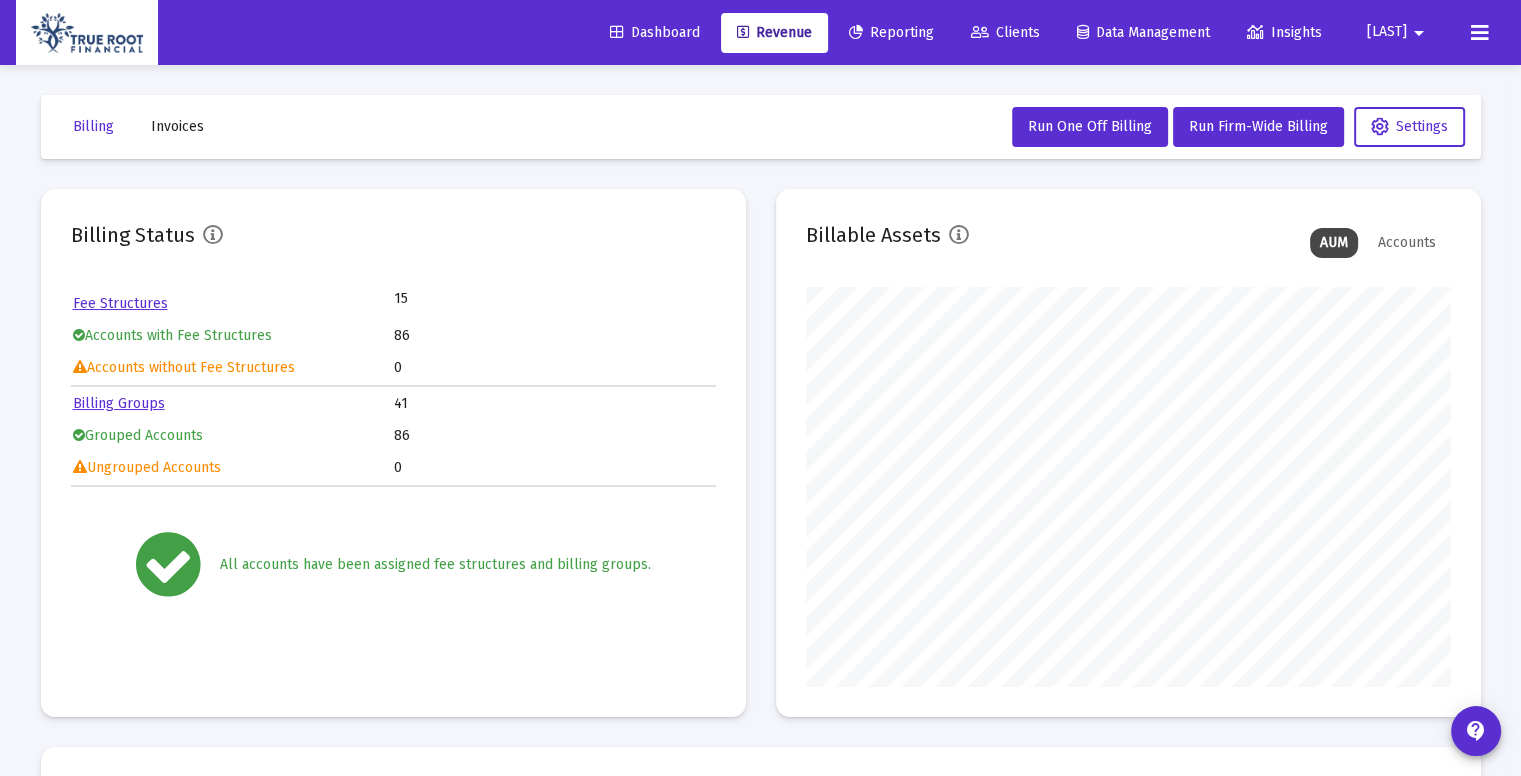 scroll, scrollTop: 999600, scrollLeft: 999355, axis: both 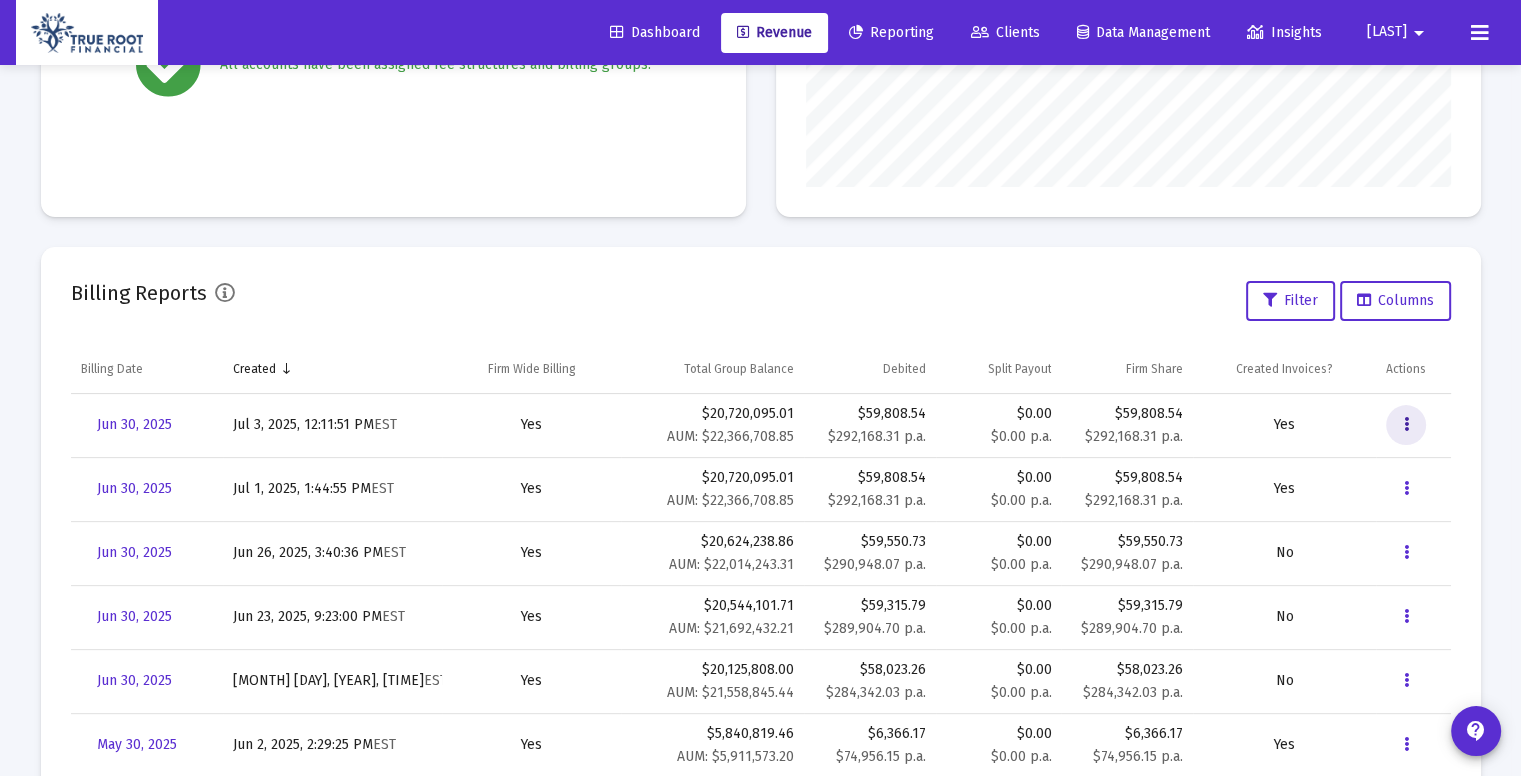 click at bounding box center [1406, 425] 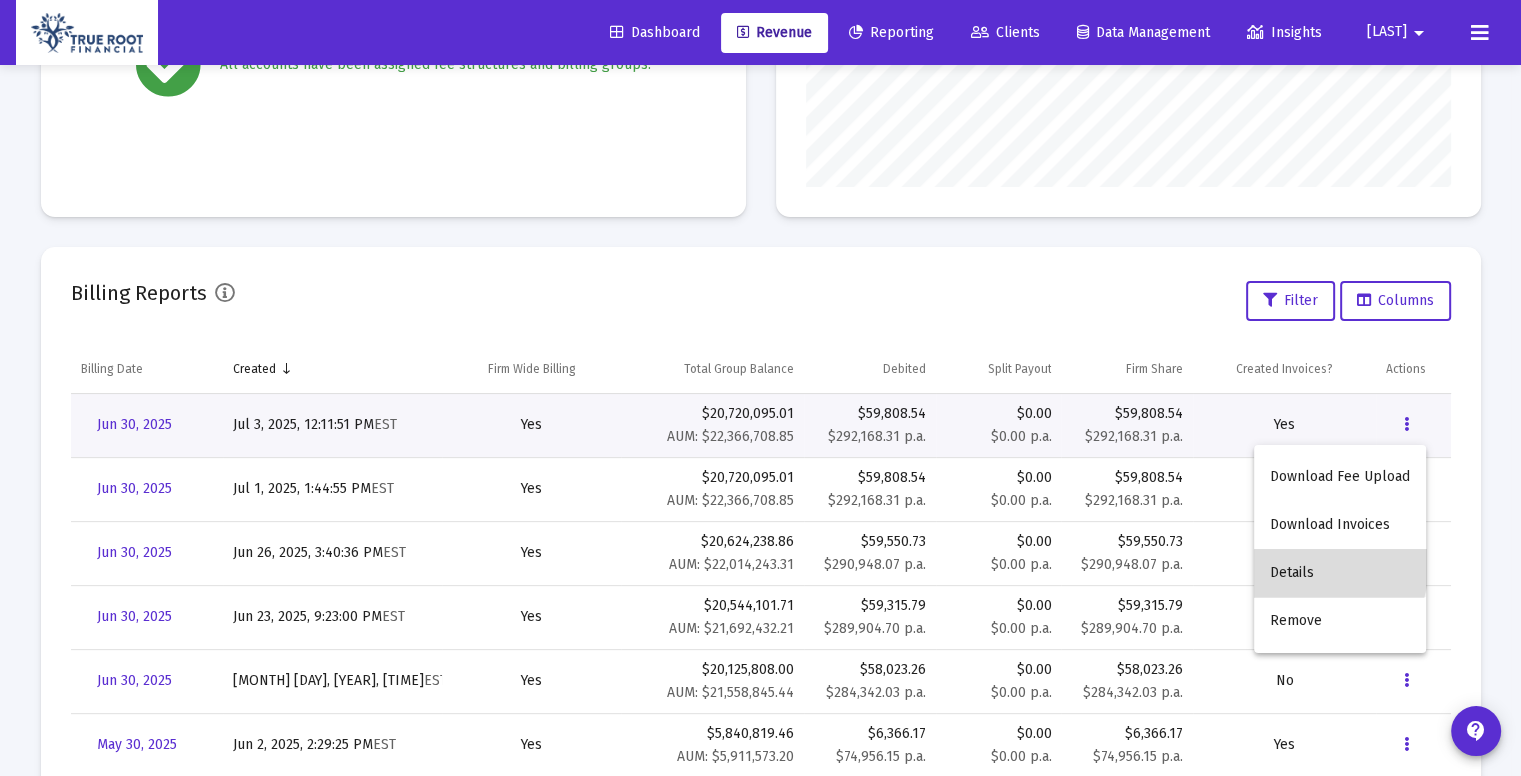 click on "Details" at bounding box center [1340, 573] 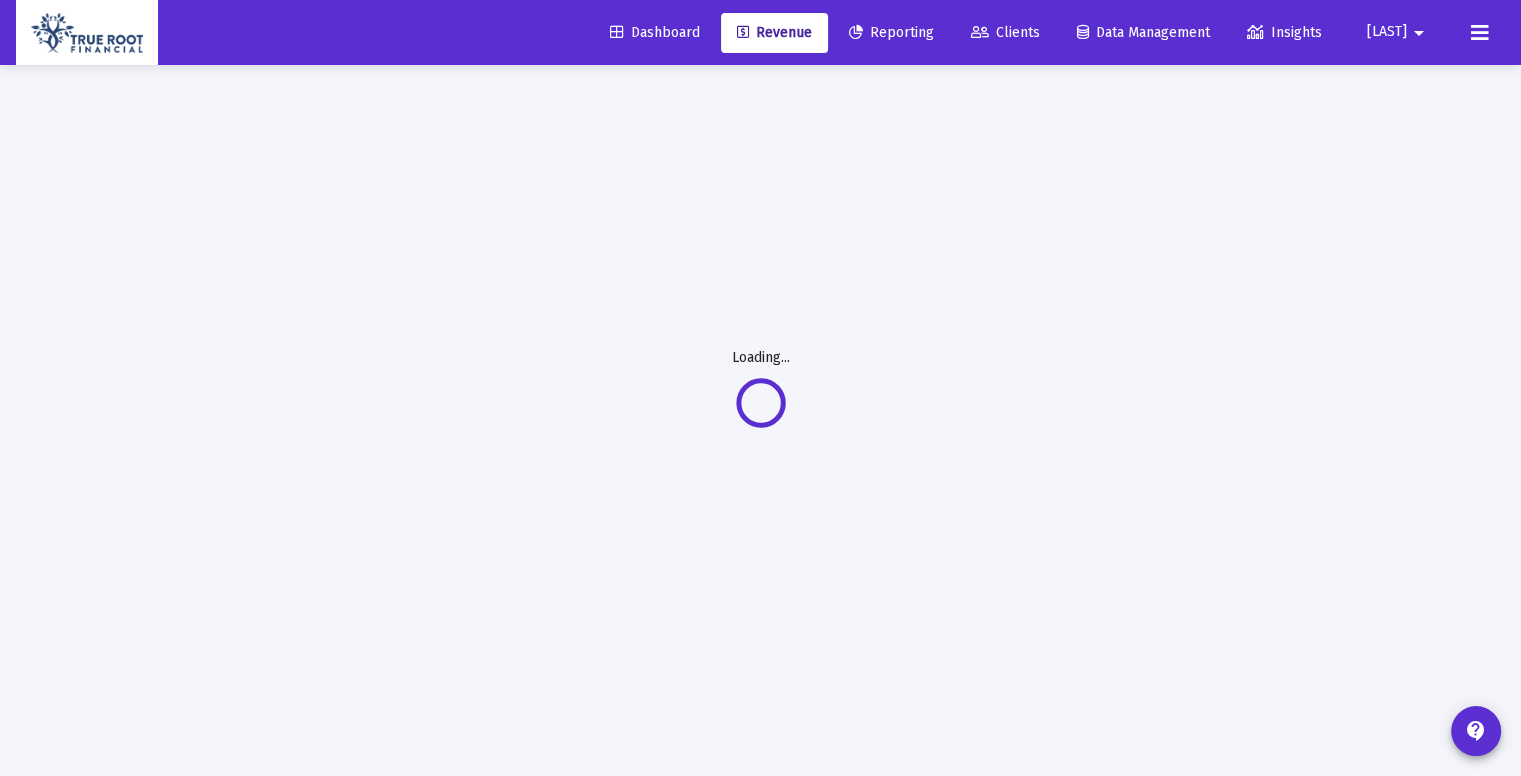 scroll, scrollTop: 64, scrollLeft: 0, axis: vertical 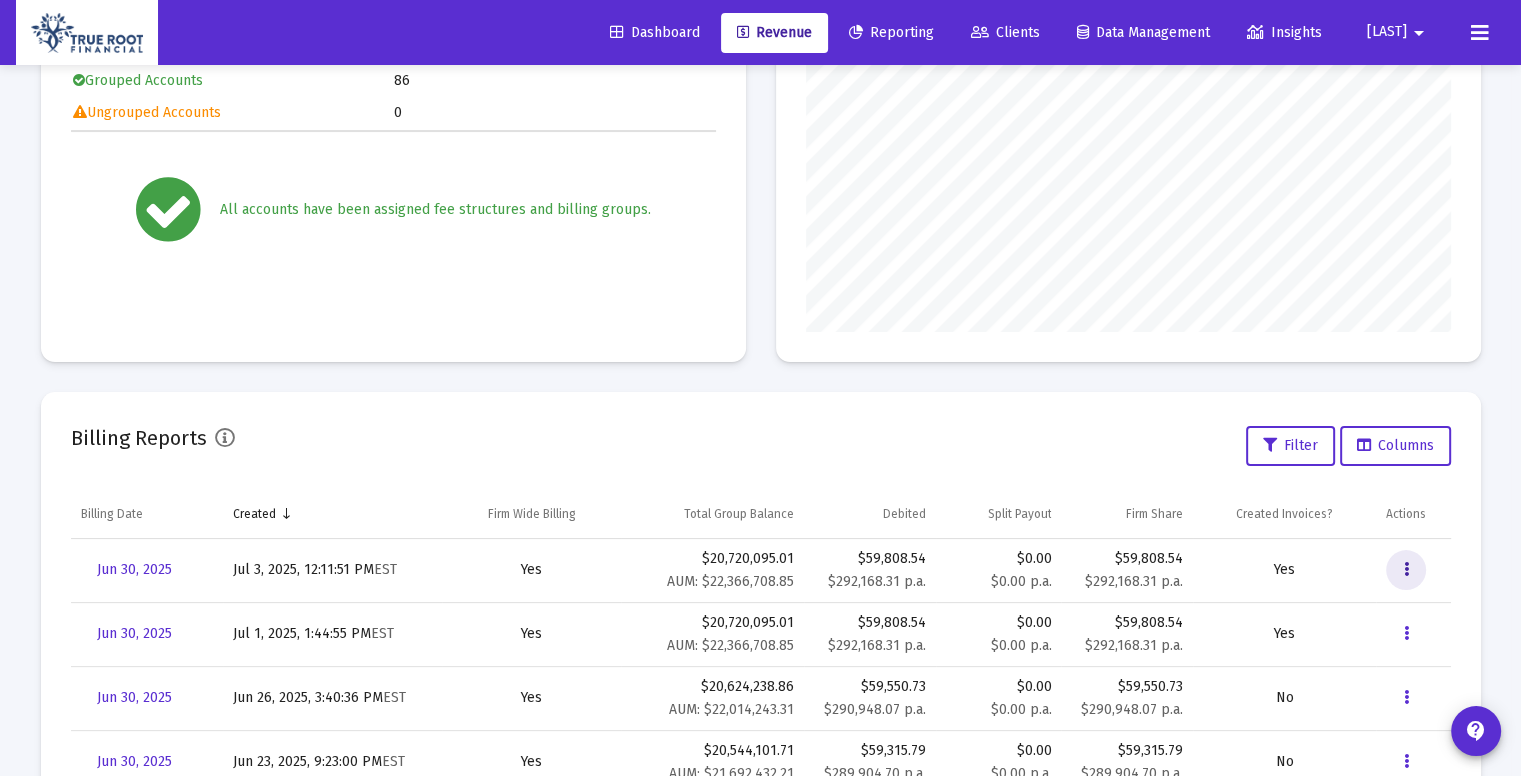 click at bounding box center [1406, 570] 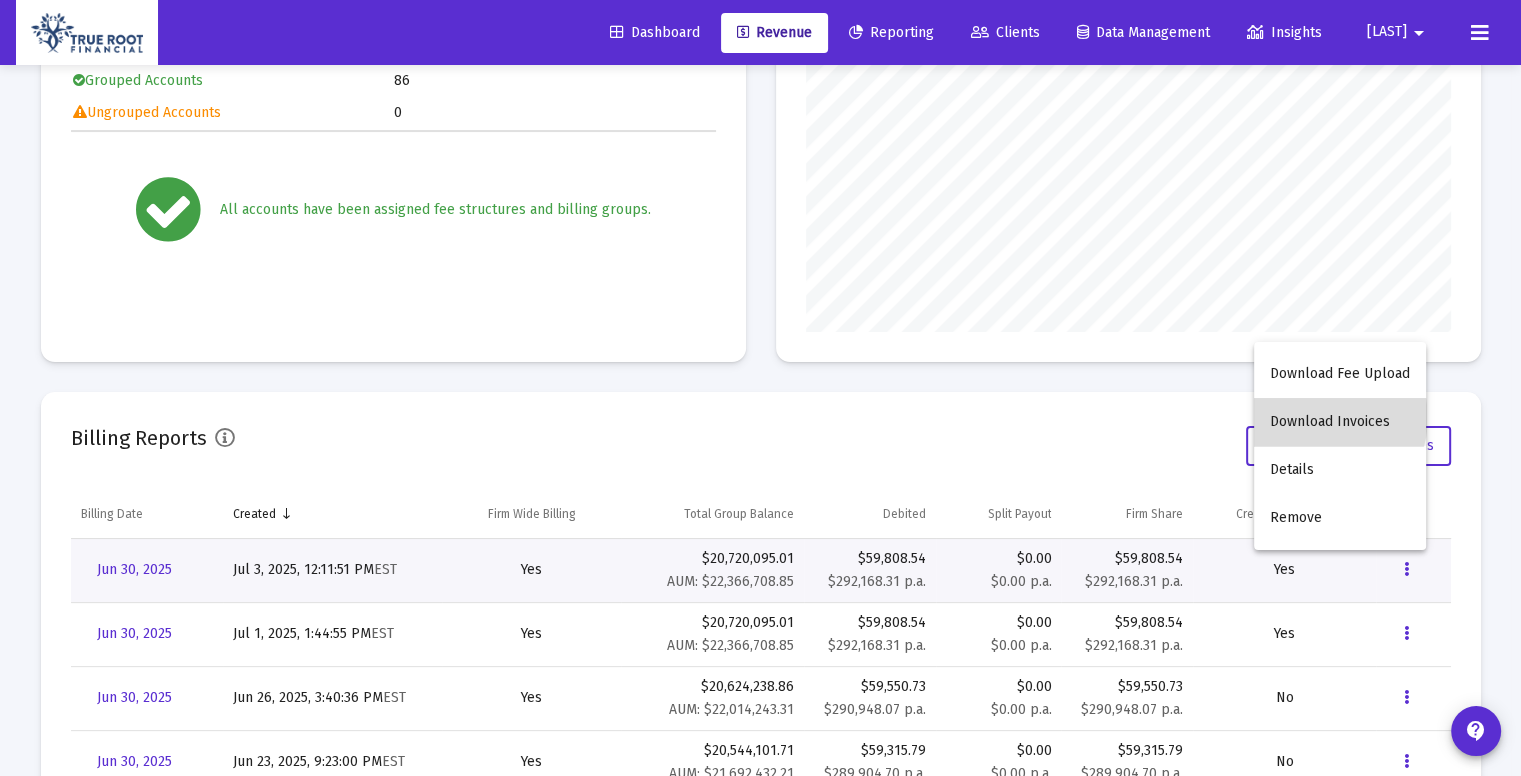 click on "Download Invoices" at bounding box center (1340, 422) 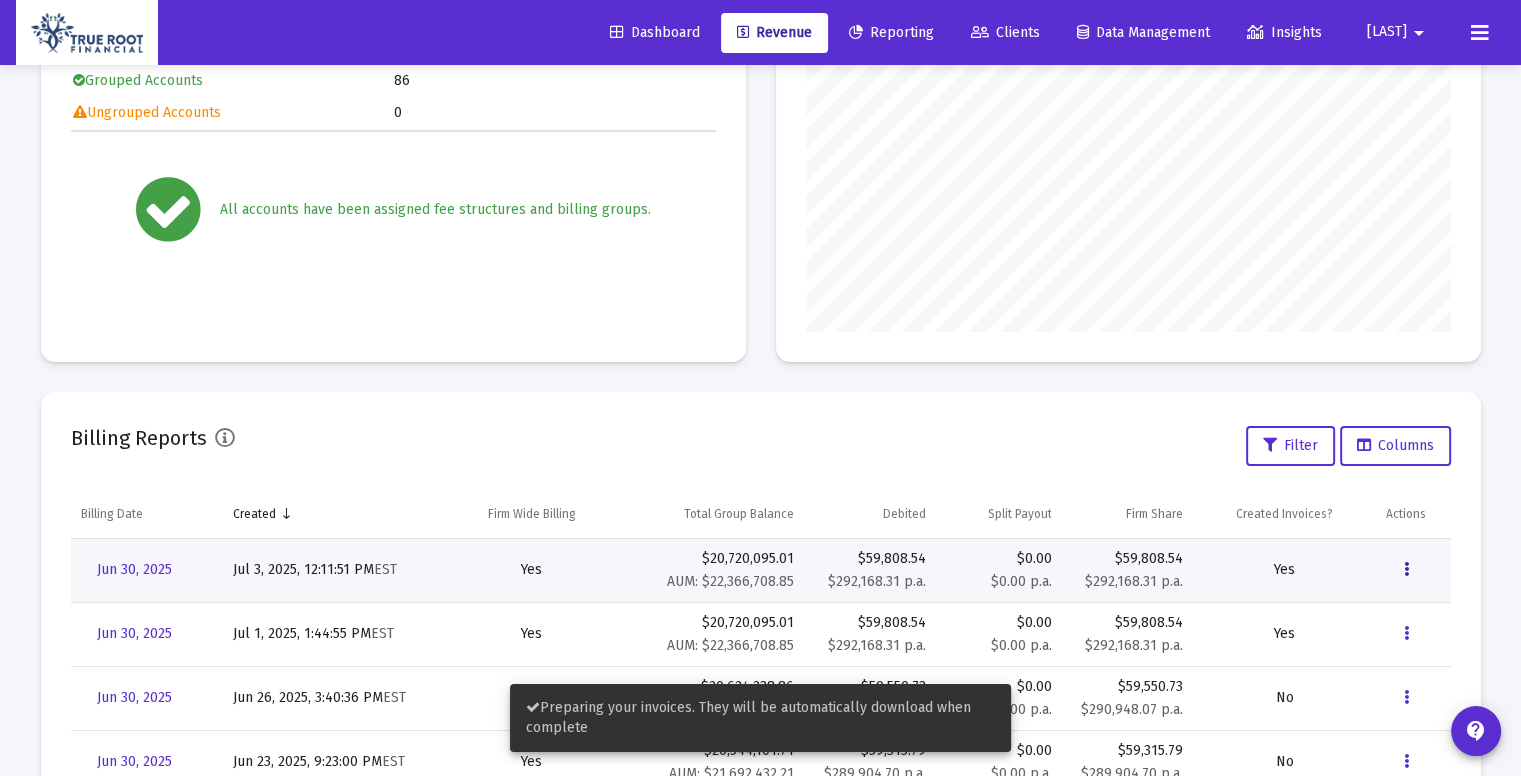 scroll, scrollTop: 0, scrollLeft: 0, axis: both 